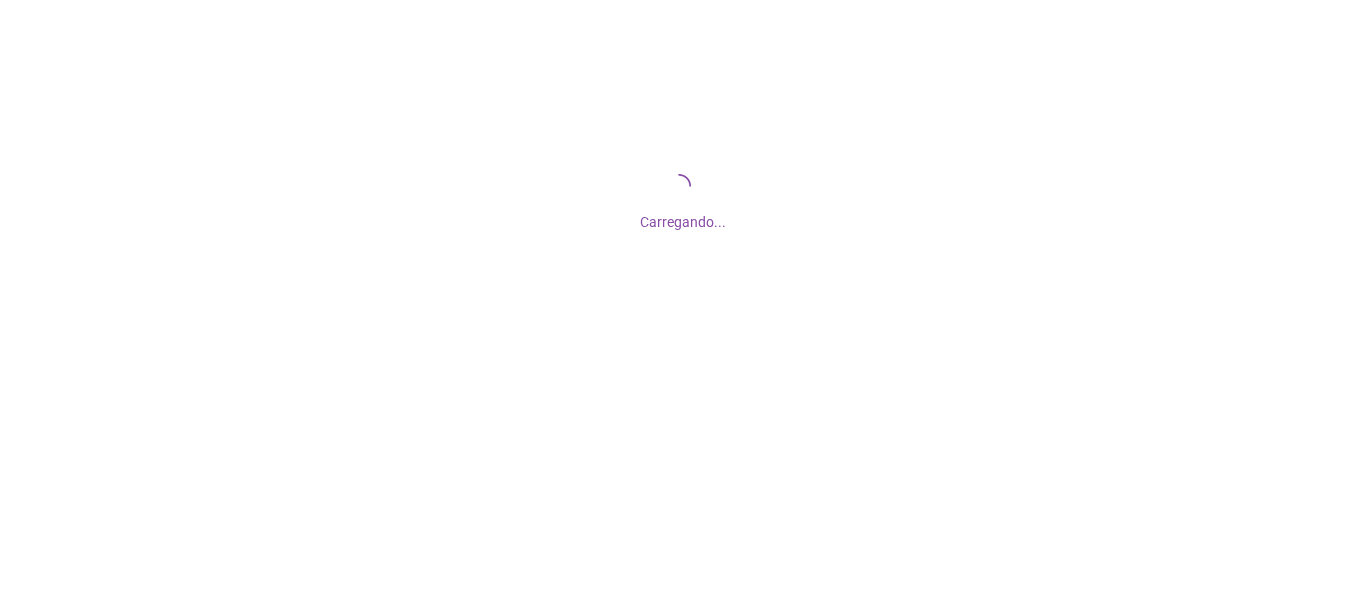 scroll, scrollTop: 0, scrollLeft: 0, axis: both 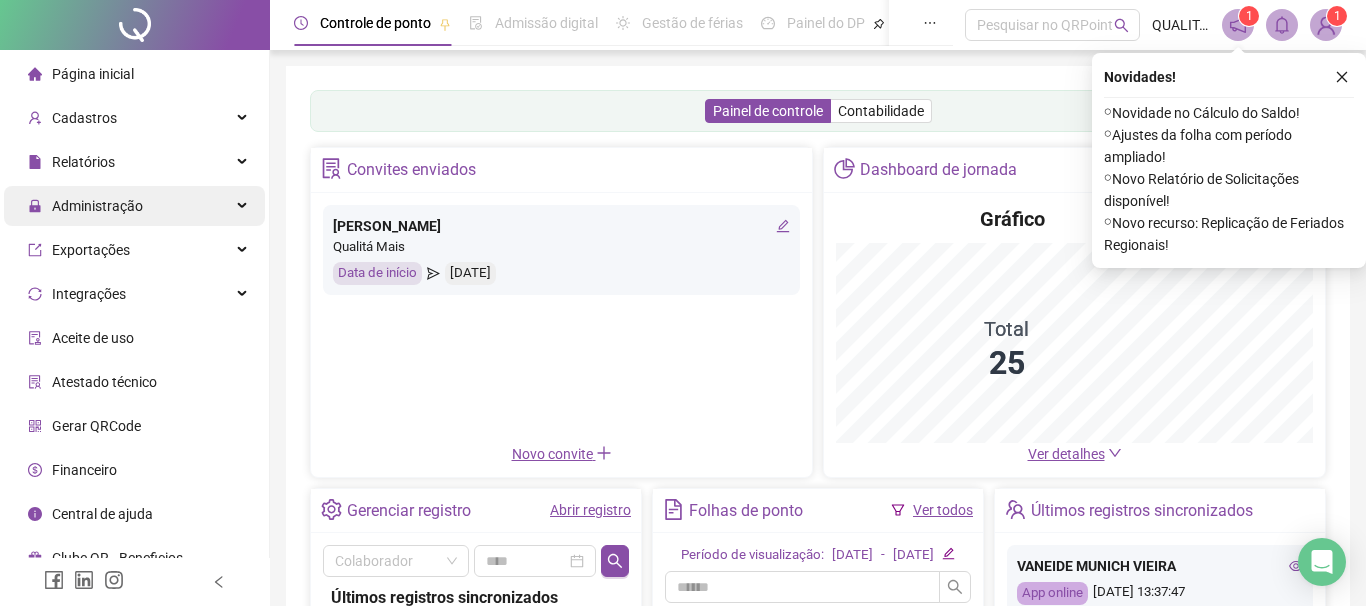 click on "Administração" at bounding box center (97, 206) 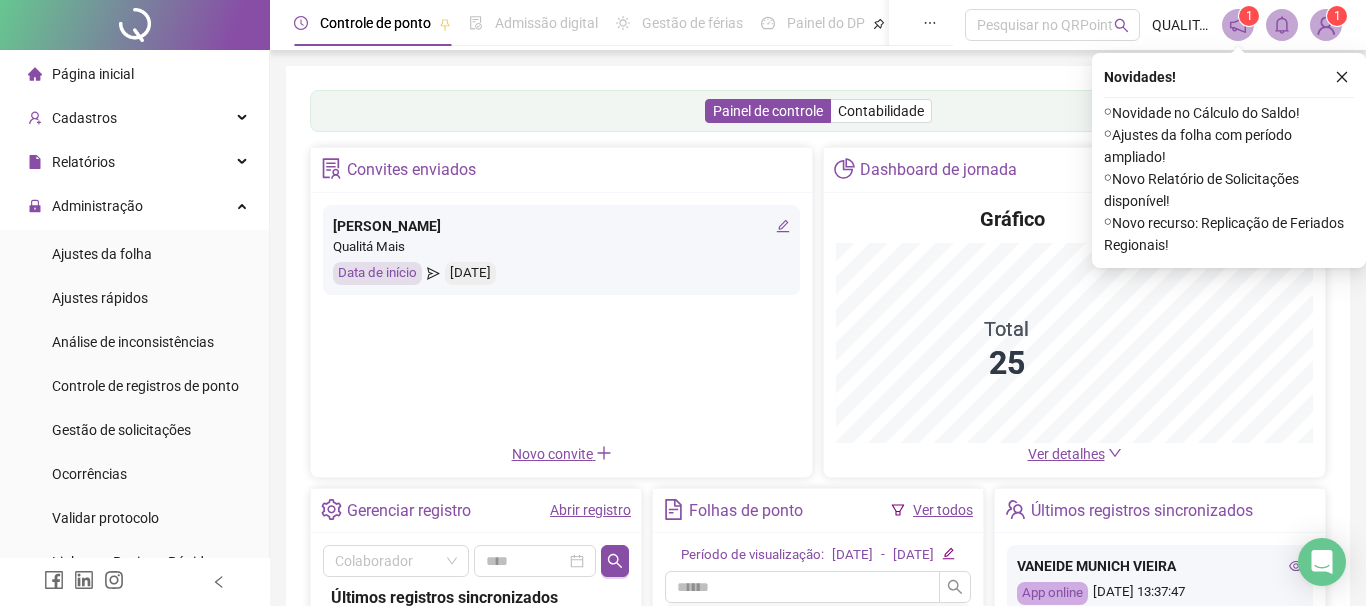 click at bounding box center [1342, 77] 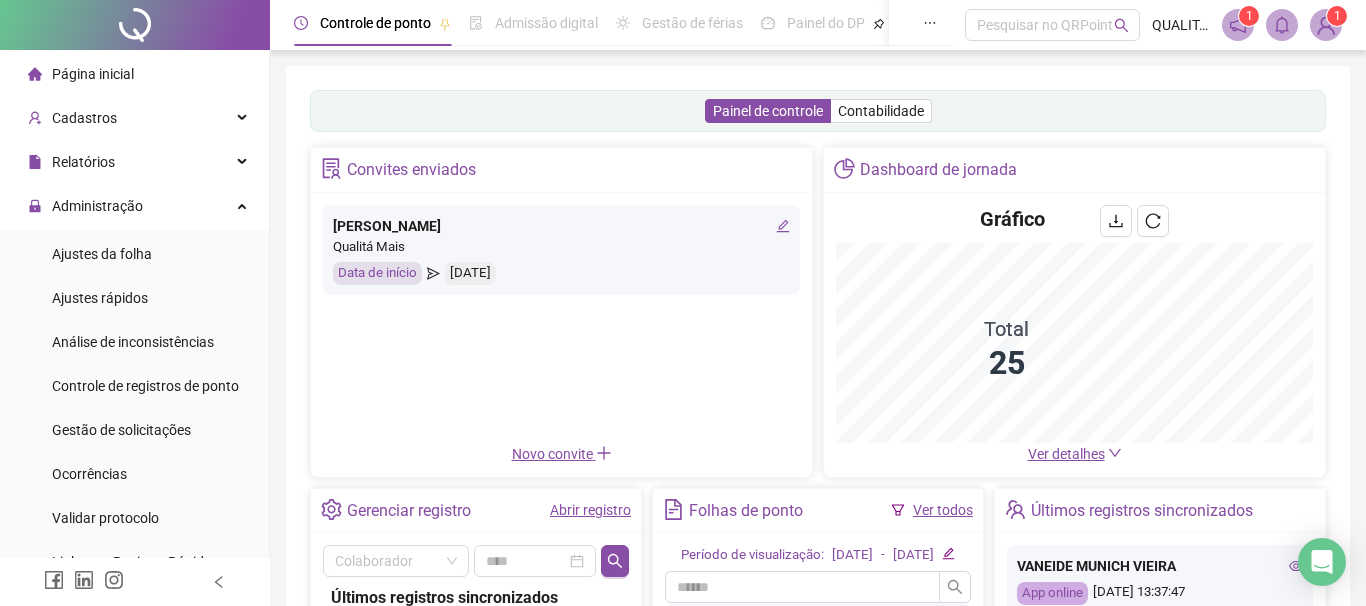 click on "Ajustes da folha Ajustes rápidos Análise de inconsistências Controle de registros de ponto Gestão de solicitações Ocorrências Validar protocolo Link para Registro Rápido" at bounding box center (134, 408) 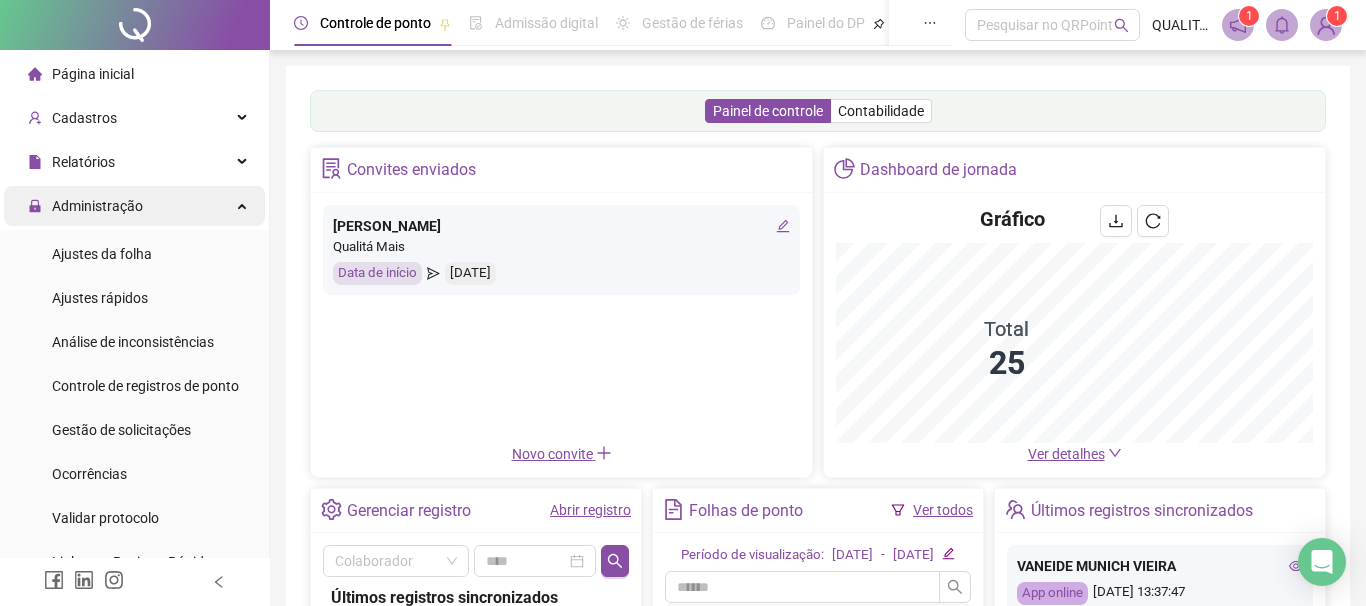 click on "Administração" at bounding box center [134, 206] 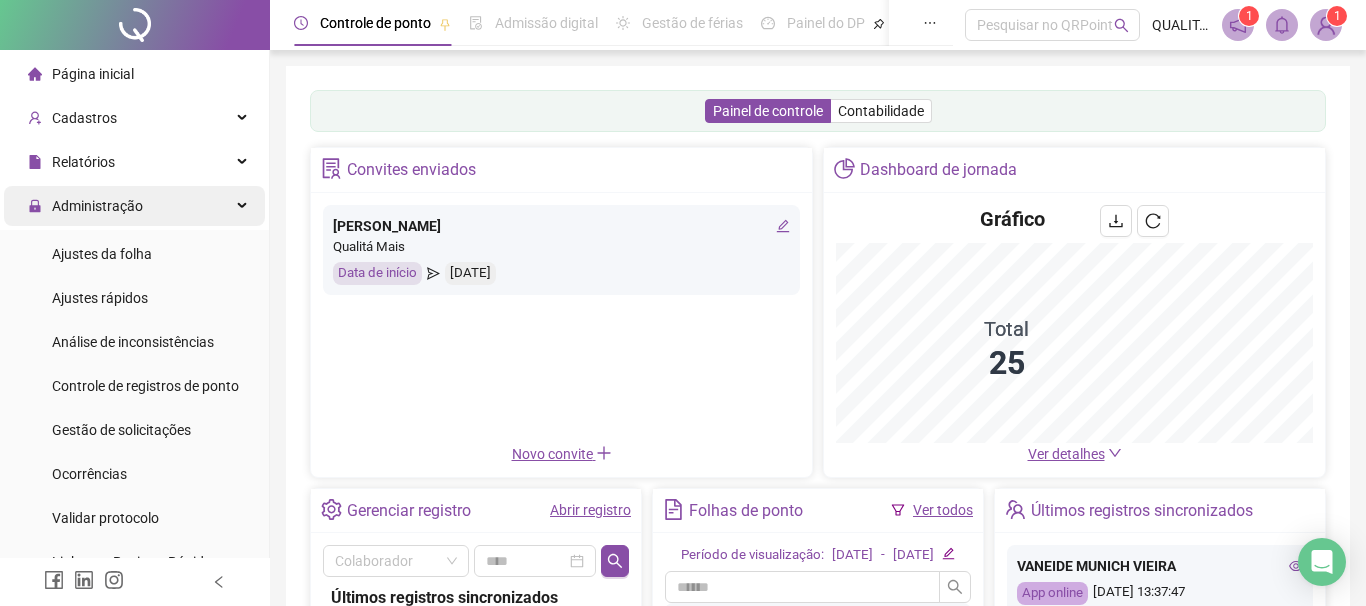click on "Administração" at bounding box center [134, 206] 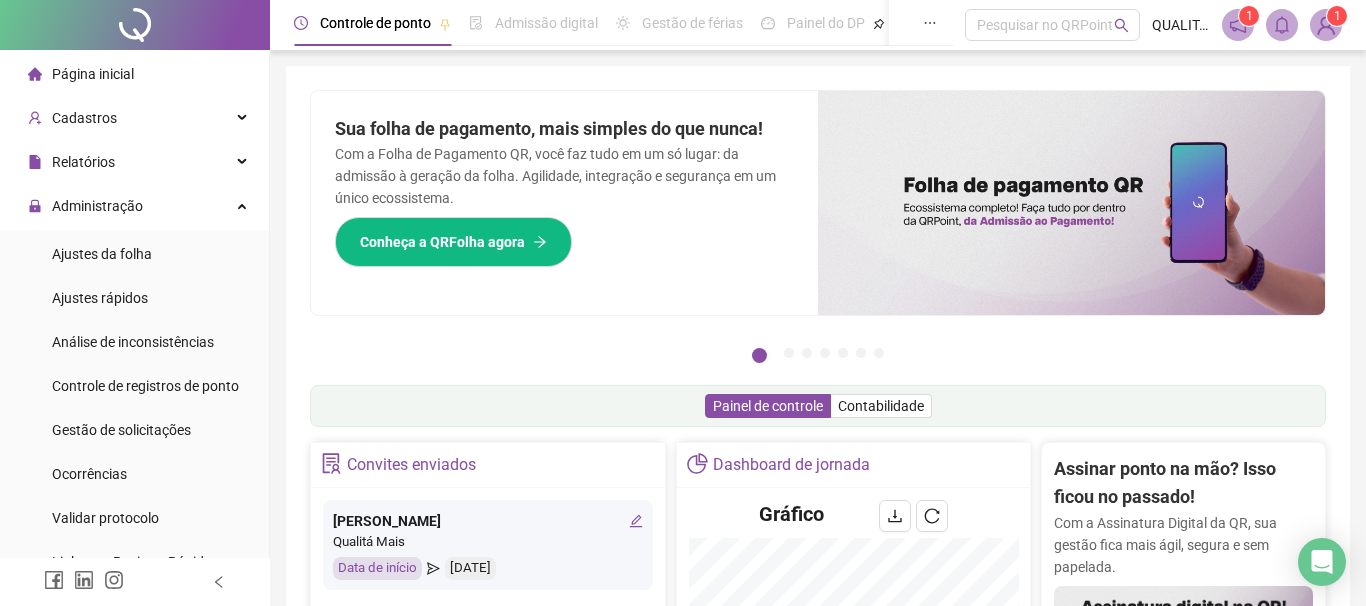 click on "Página inicial Cadastros Relatórios Administração Ajustes da folha Ajustes rápidos Análise de inconsistências Controle de registros de ponto Gestão de solicitações Ocorrências Validar protocolo Link para Registro Rápido Exportações Integrações Aceite de uso Atestado técnico Gerar QRCode Financeiro Central de ajuda Clube QR - Beneficios" at bounding box center (135, 496) 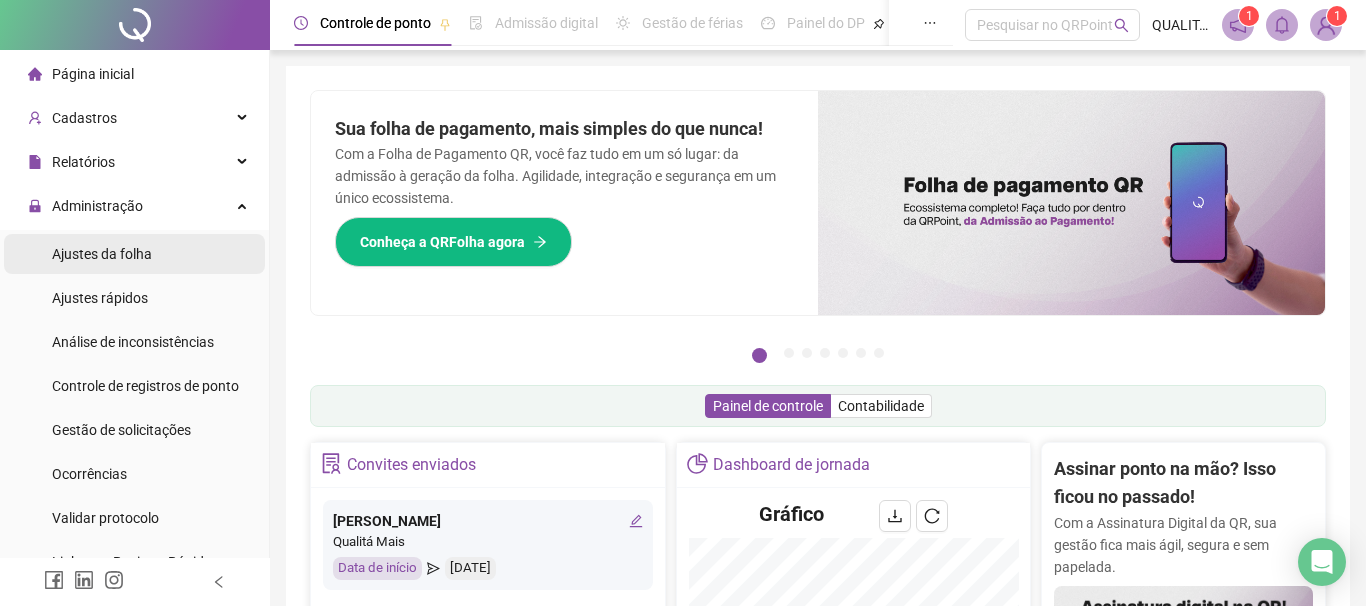 click on "Ajustes da folha" at bounding box center (102, 254) 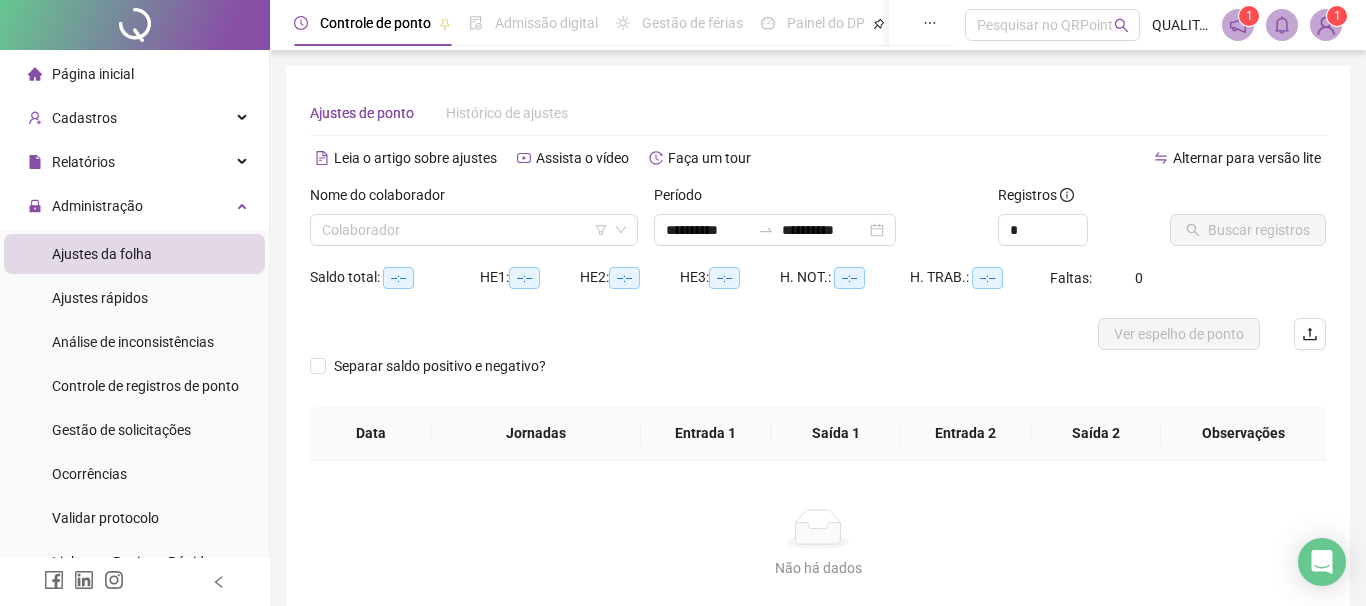 type on "**********" 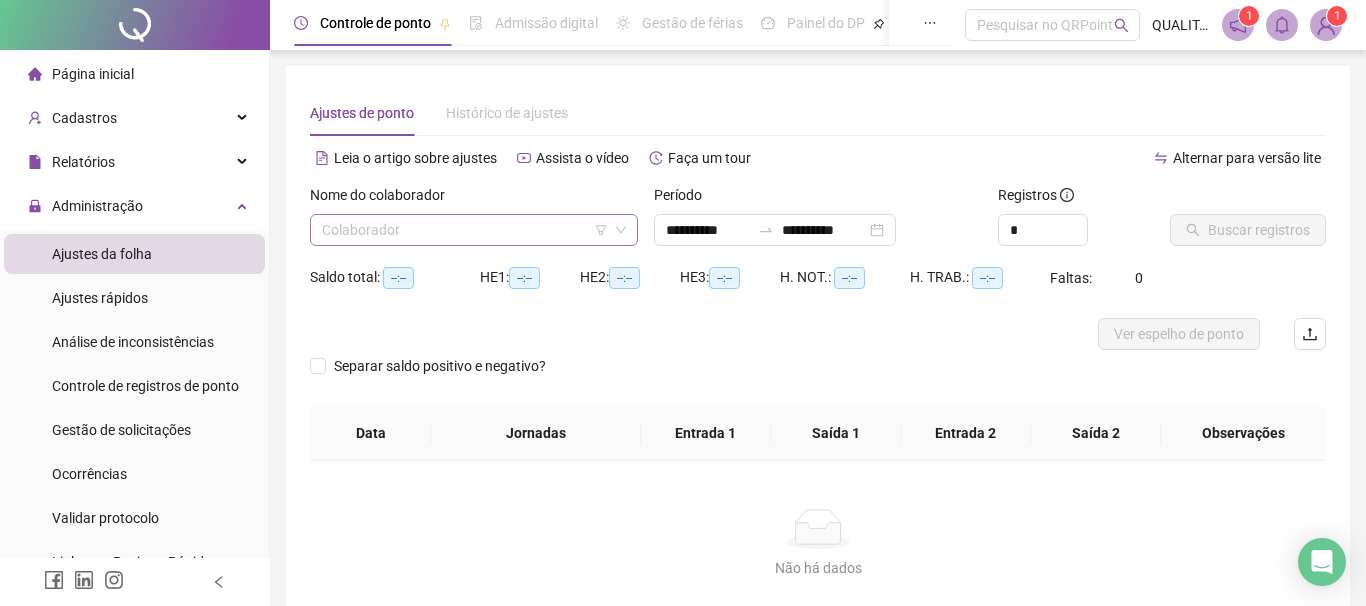 click at bounding box center (468, 230) 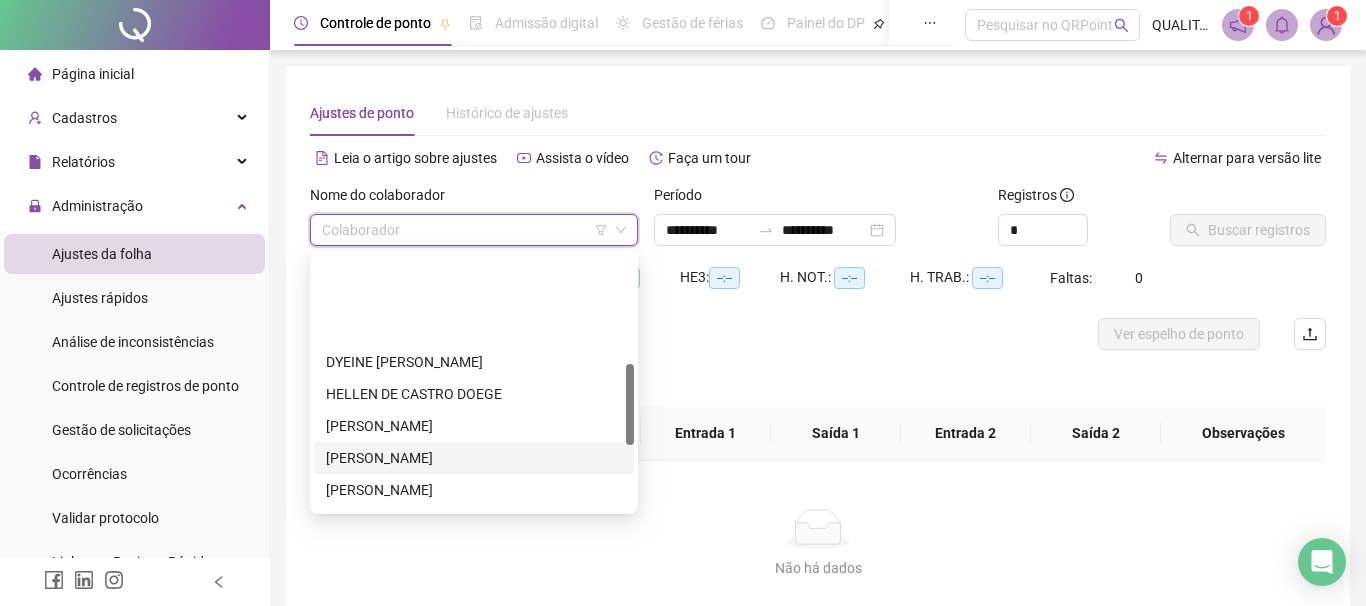 scroll, scrollTop: 342, scrollLeft: 0, axis: vertical 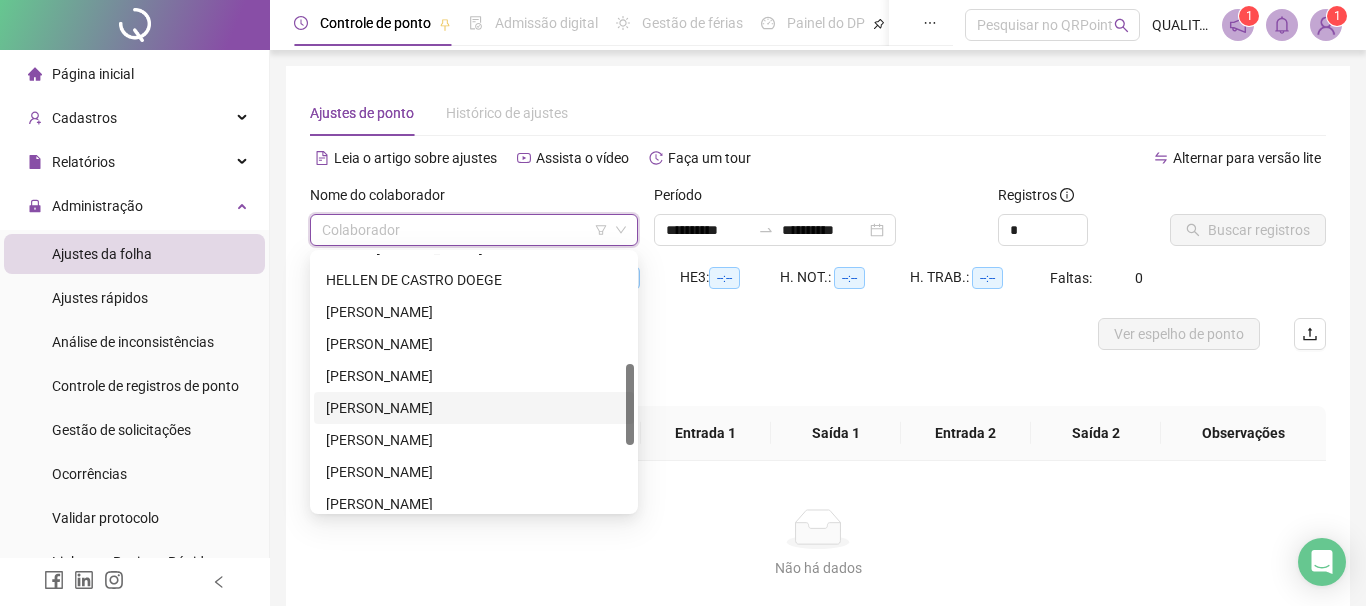 click on "[PERSON_NAME]" at bounding box center (474, 408) 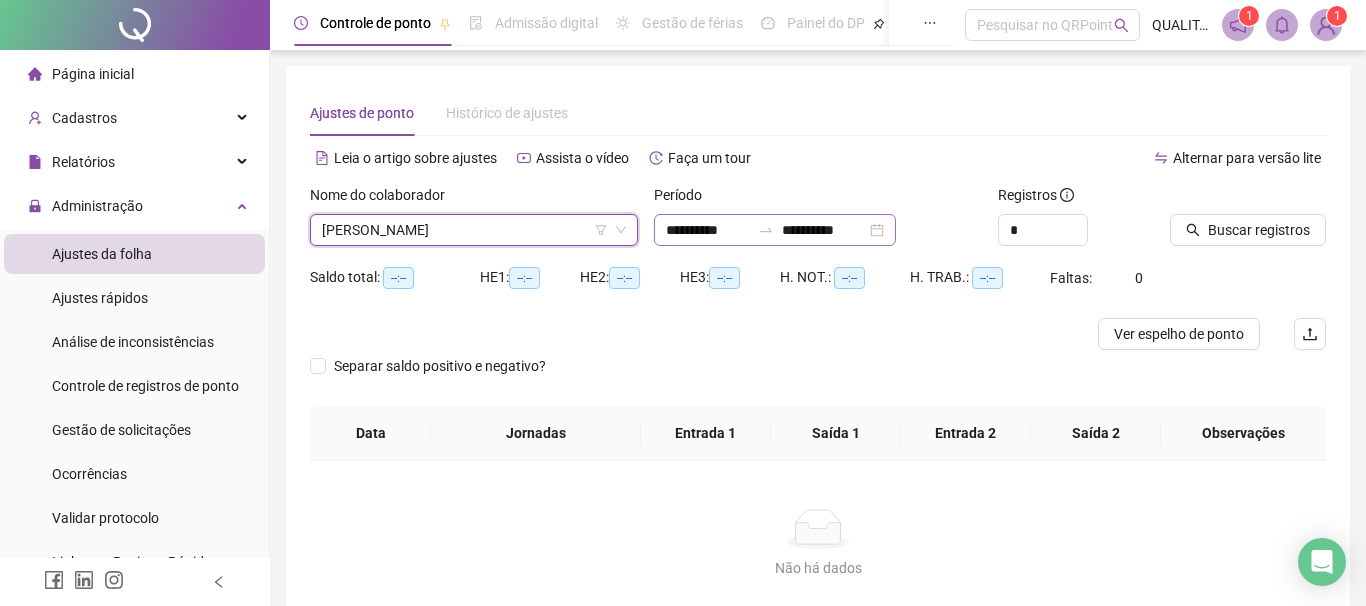 click on "**********" at bounding box center [775, 230] 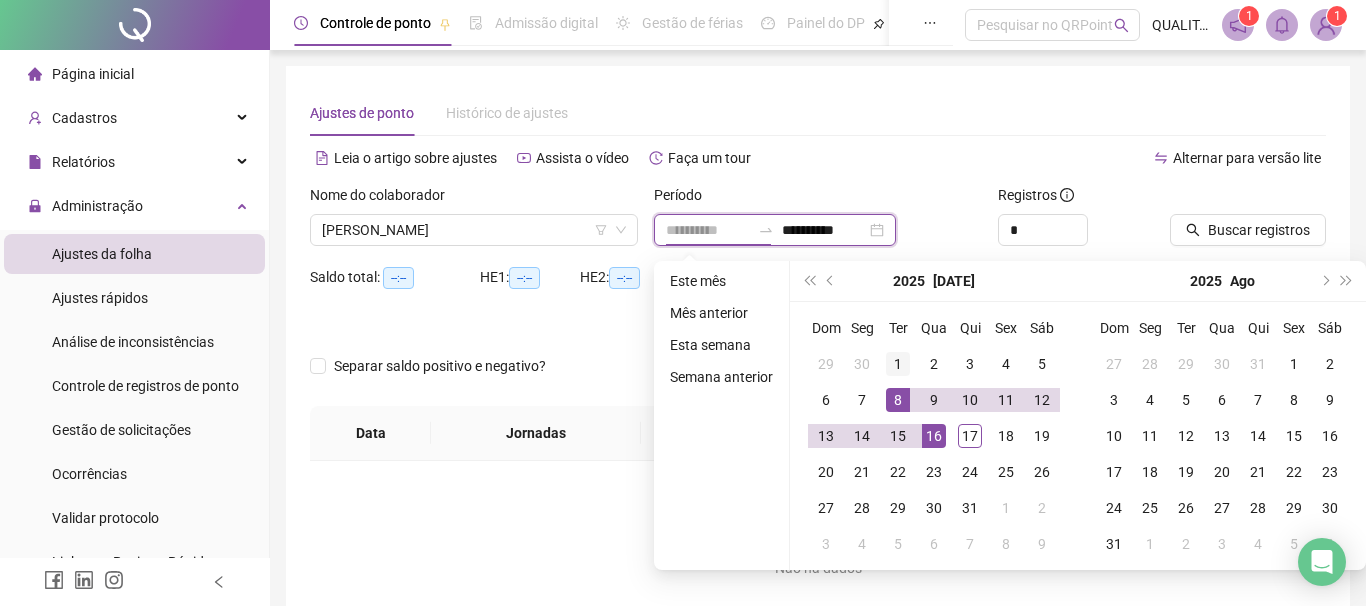 type on "**********" 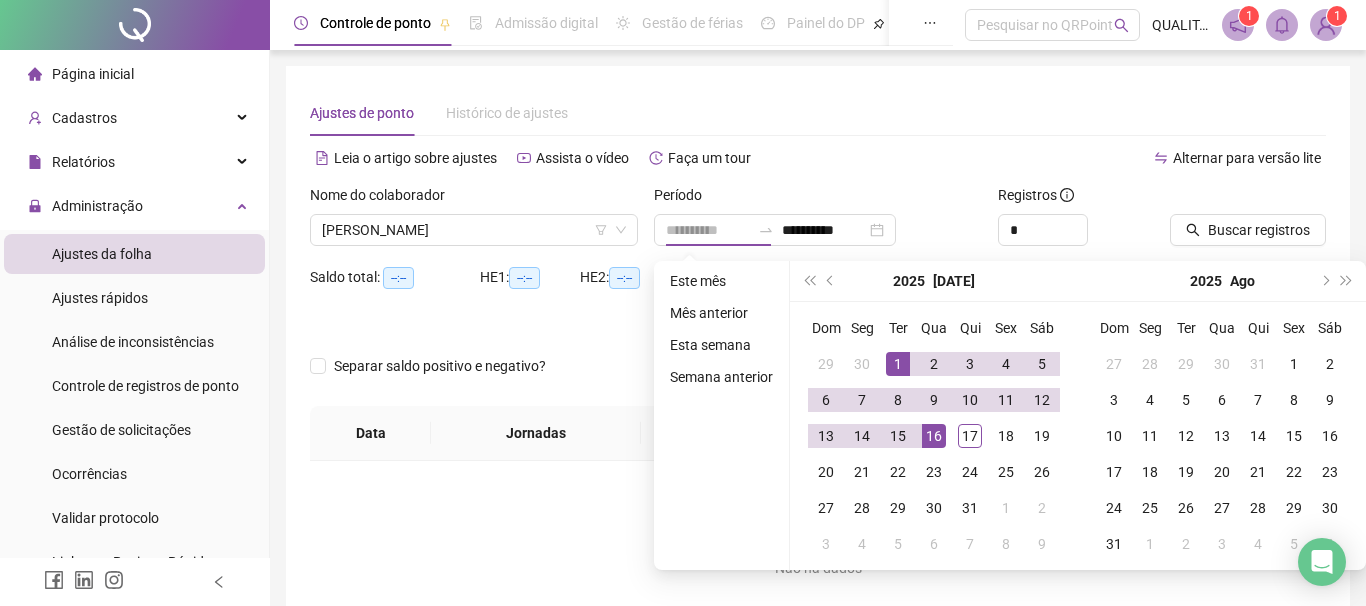 click on "1" at bounding box center [898, 364] 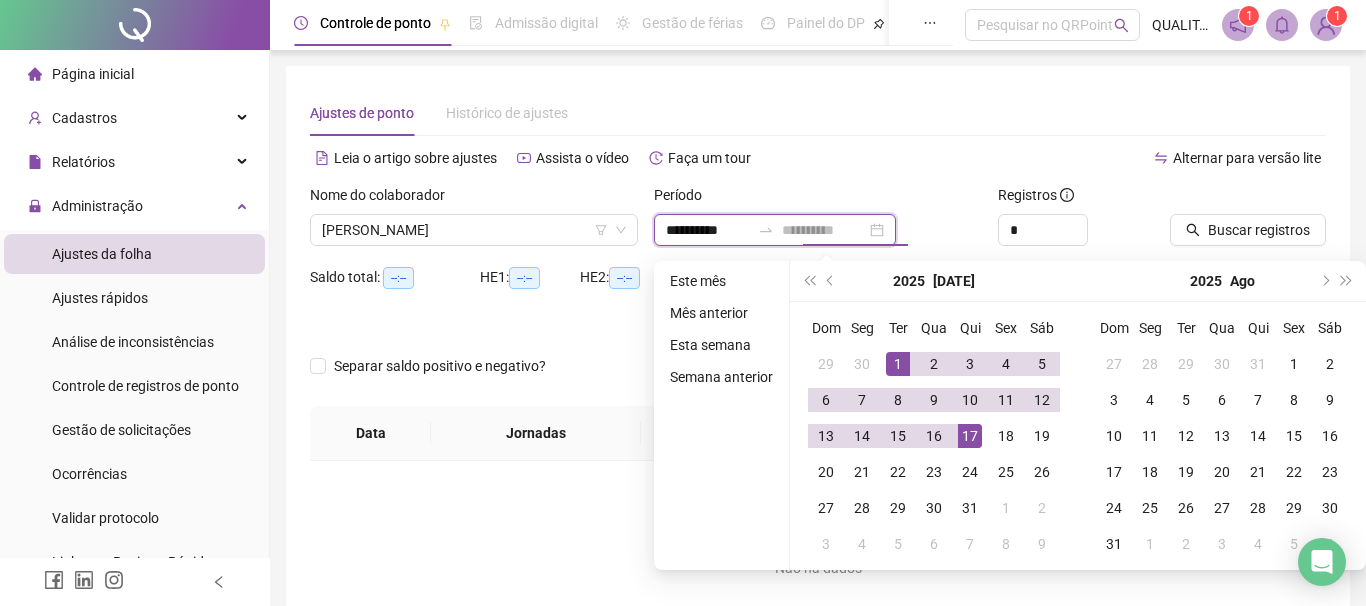 type on "**********" 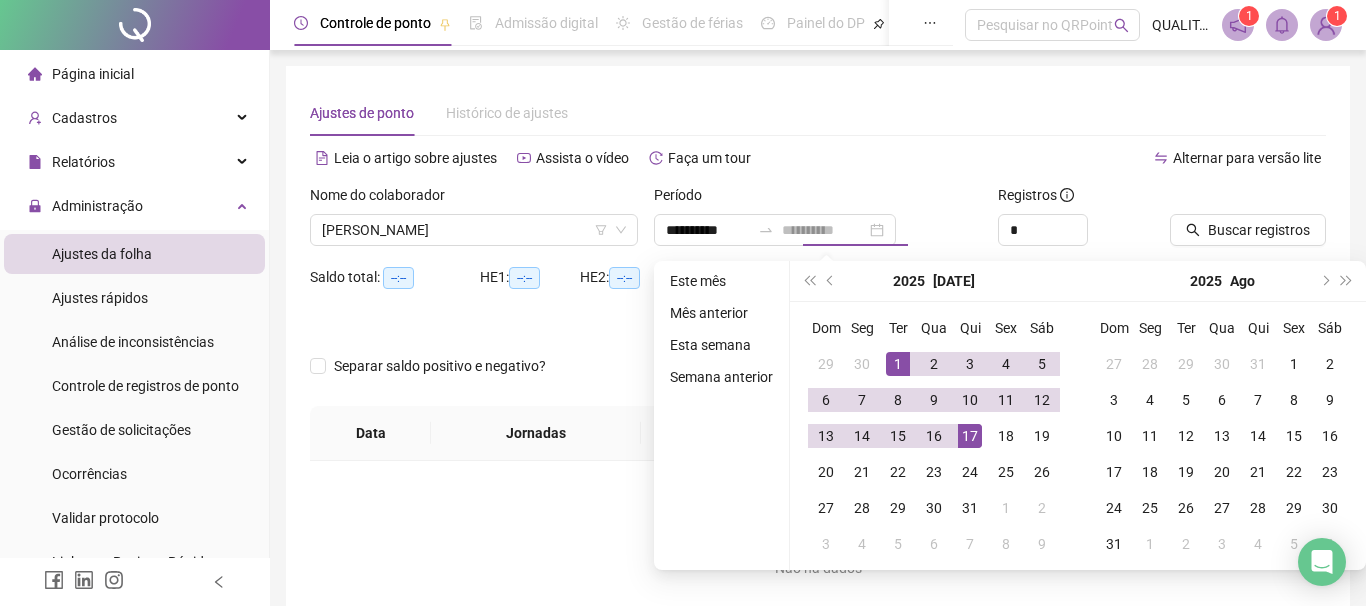 click on "17" at bounding box center [970, 436] 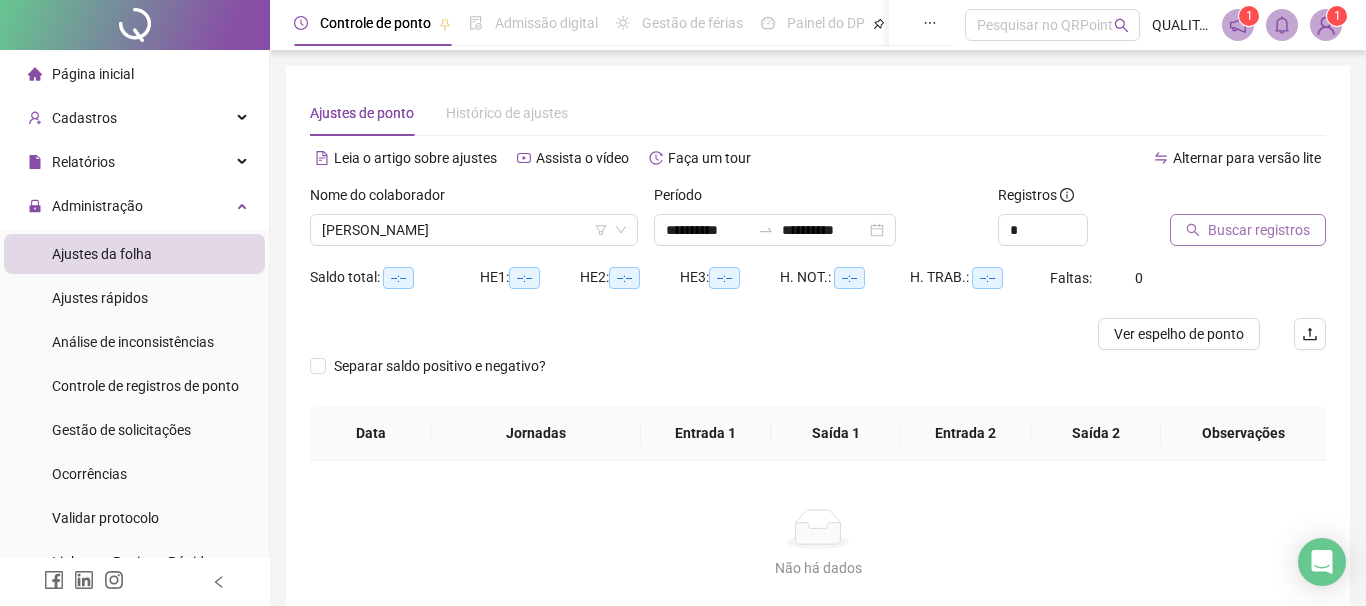 click on "Buscar registros" at bounding box center (1259, 230) 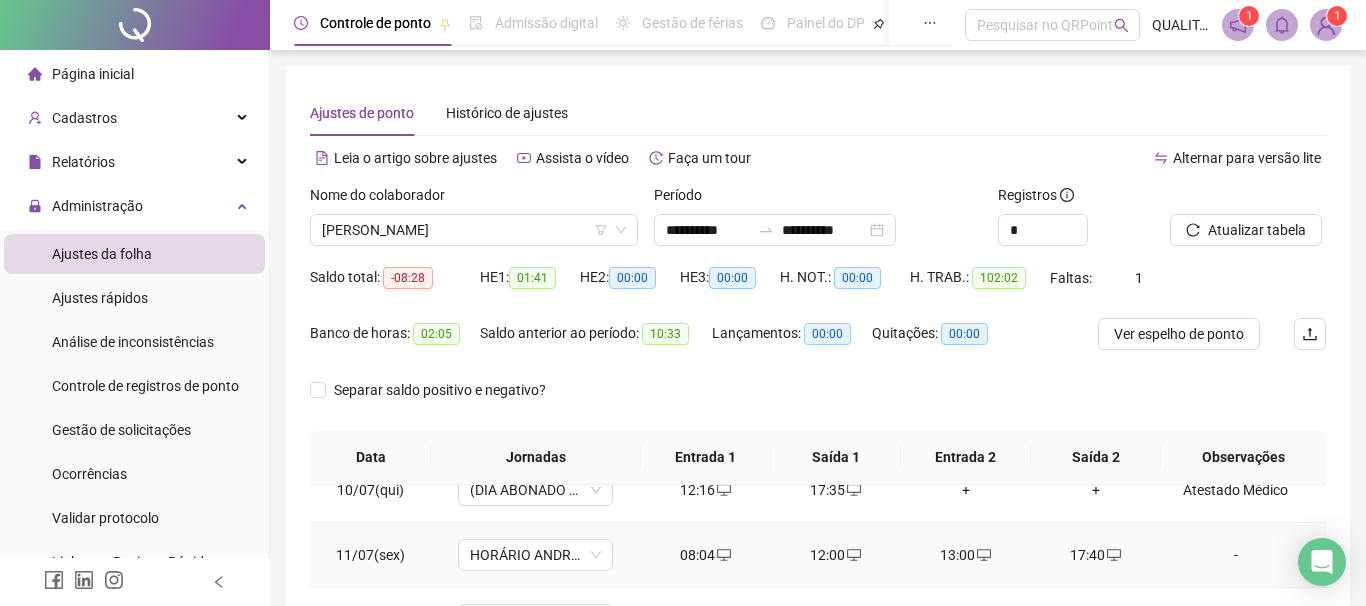 scroll, scrollTop: 678, scrollLeft: 0, axis: vertical 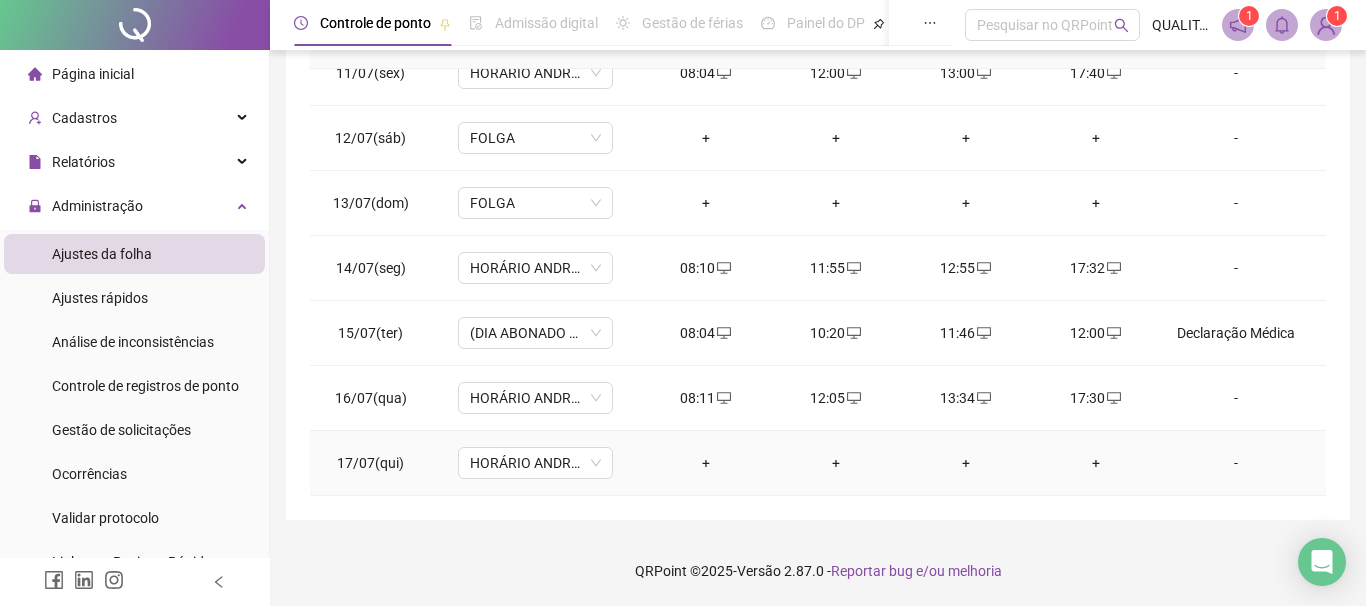 click on "+" at bounding box center (706, 463) 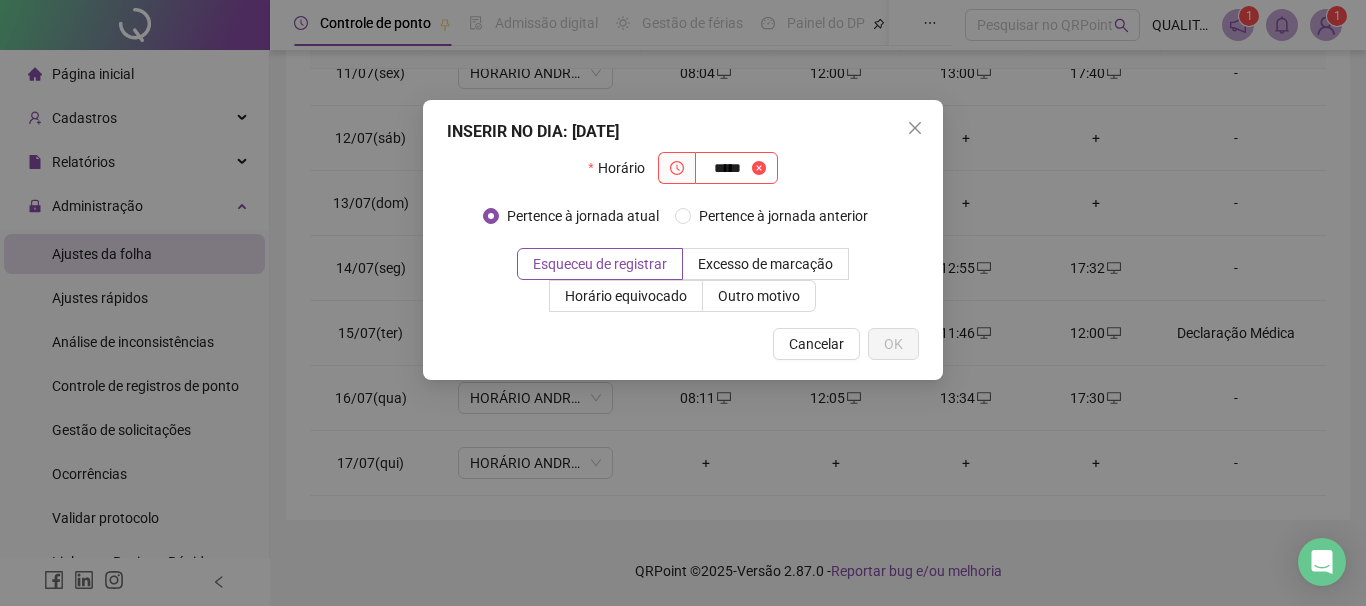 type on "*****" 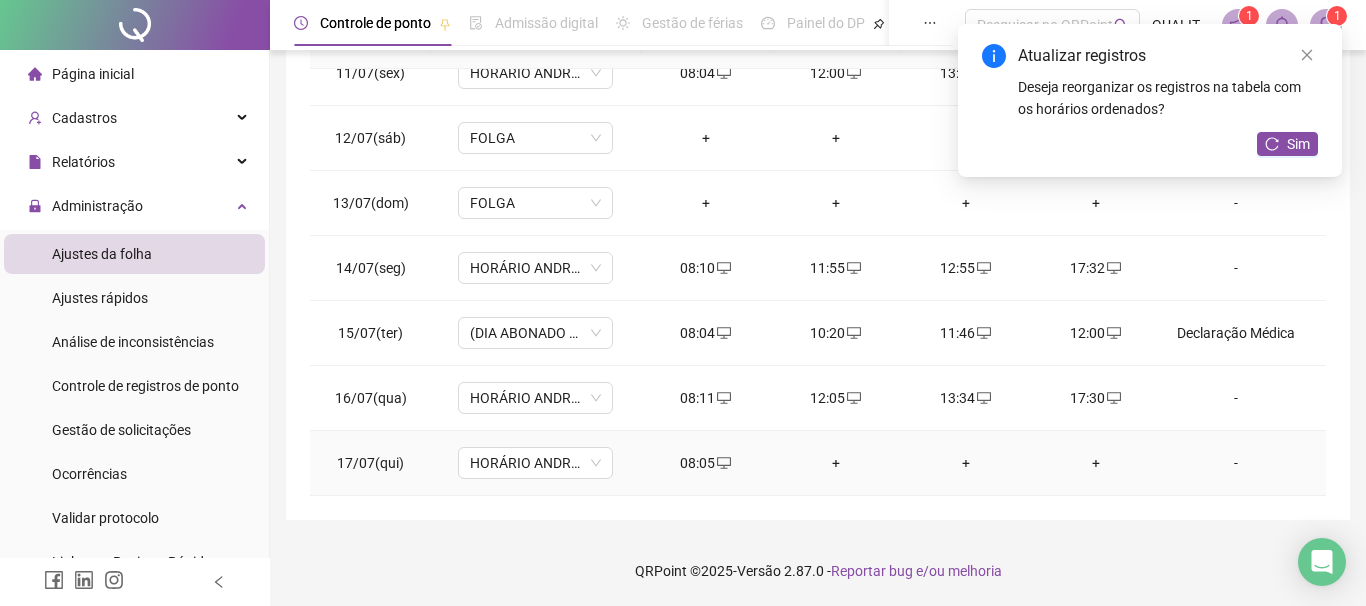 click on "+" at bounding box center (836, 463) 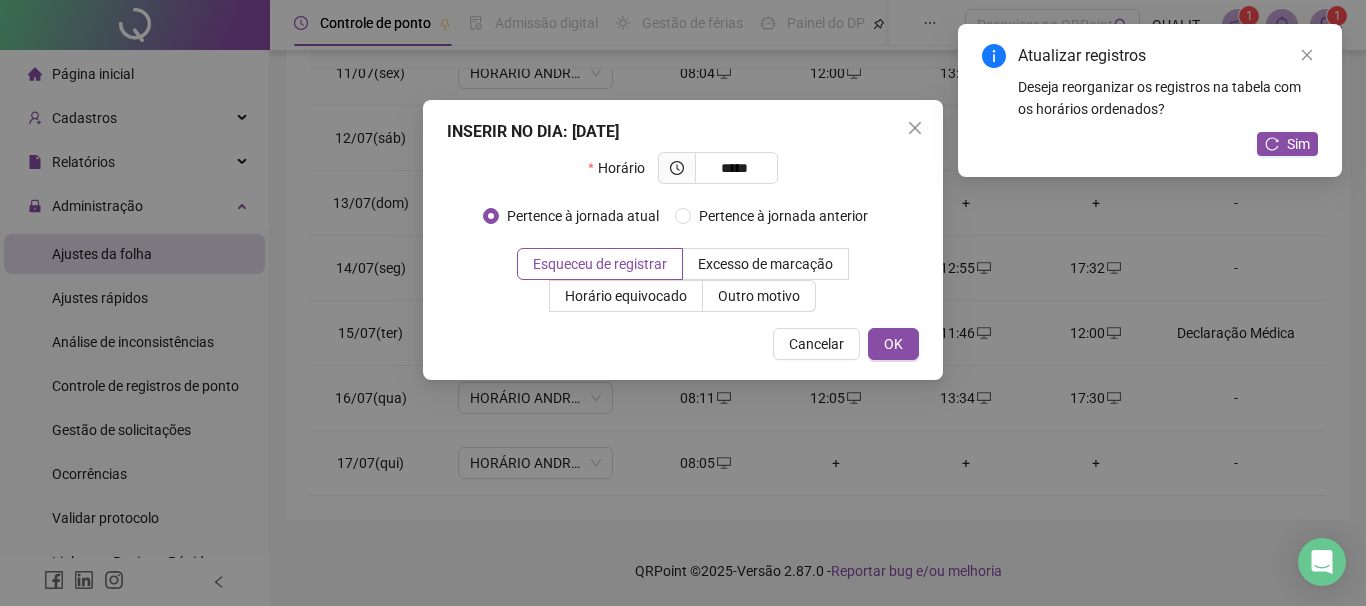 type on "*****" 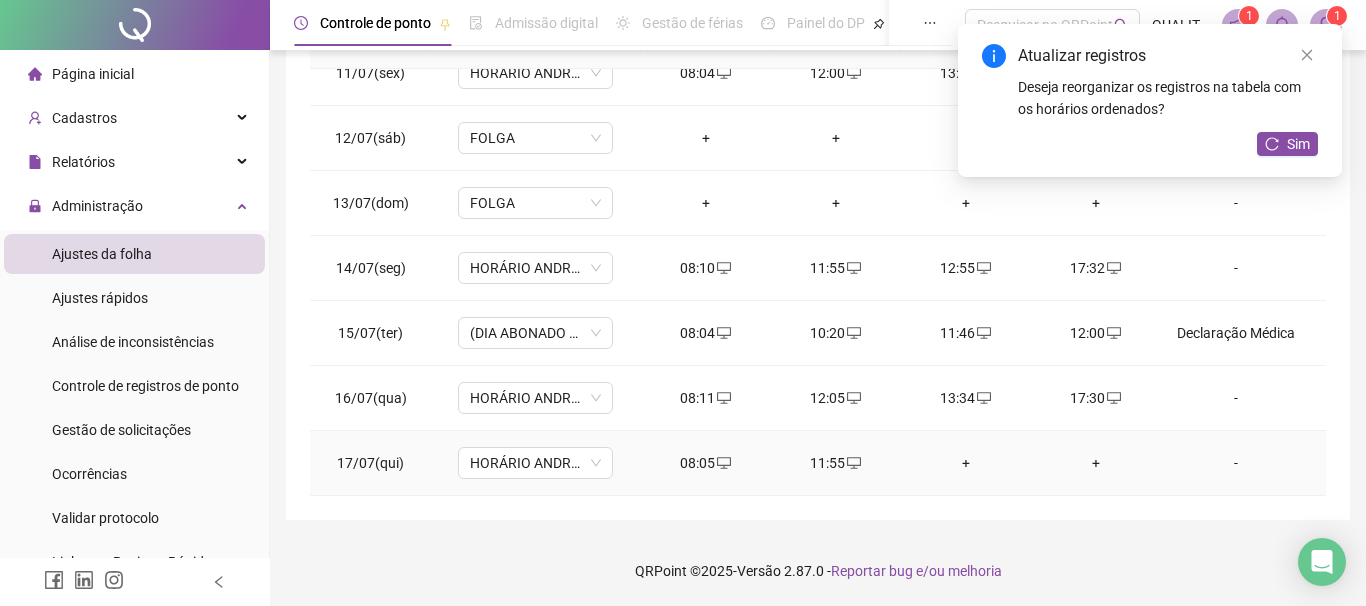 click on "+" at bounding box center (966, 463) 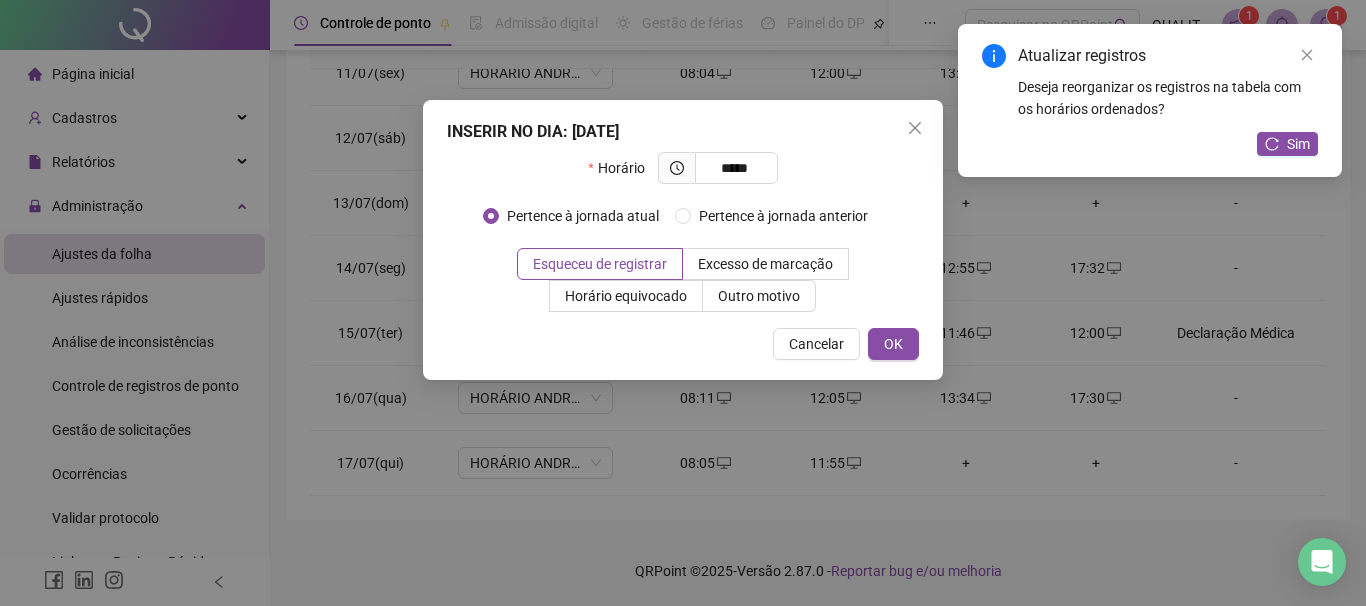 type on "*****" 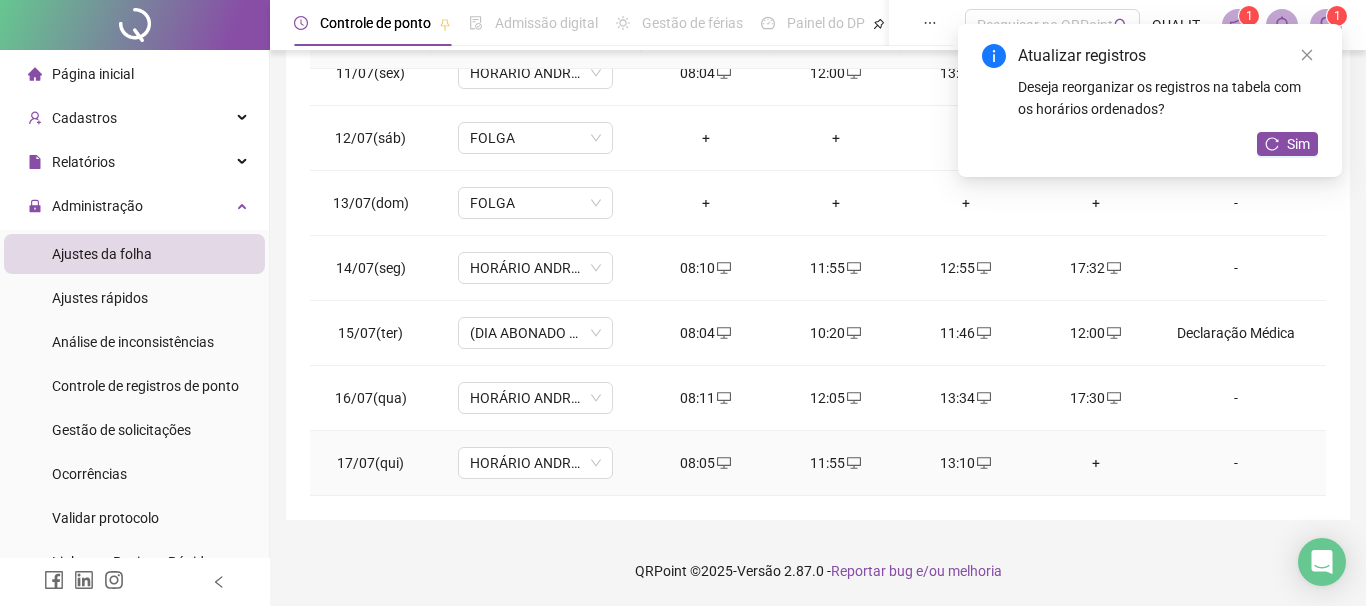 click on "+" at bounding box center [1096, 463] 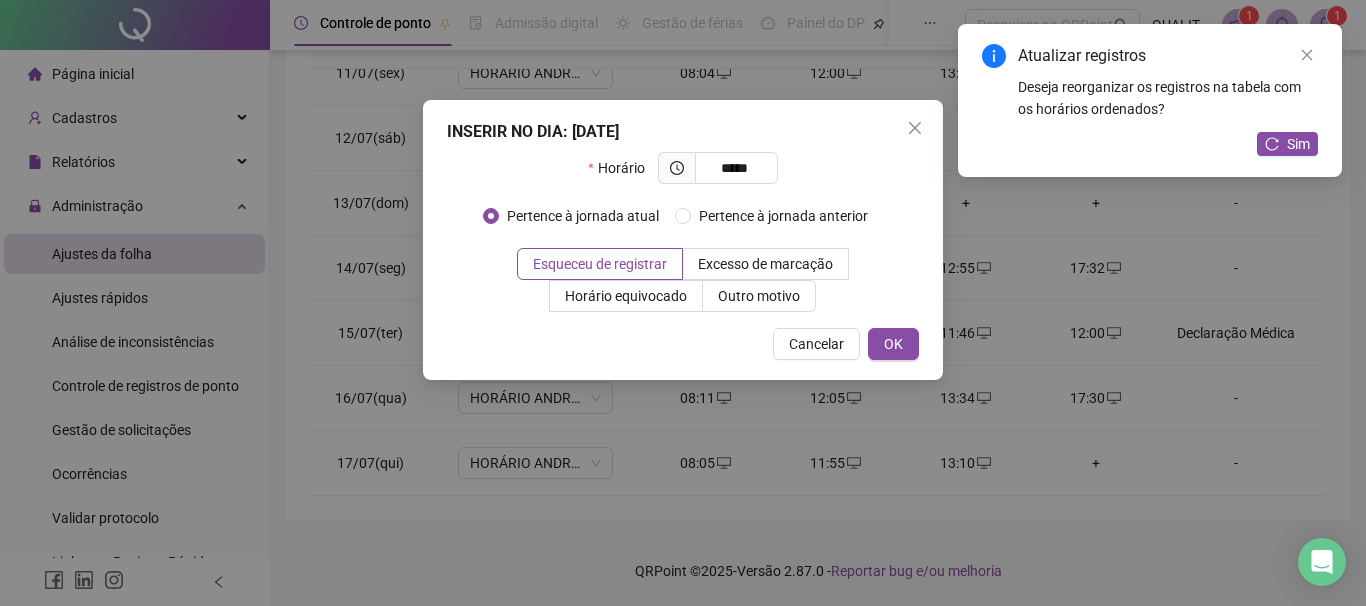 type on "*****" 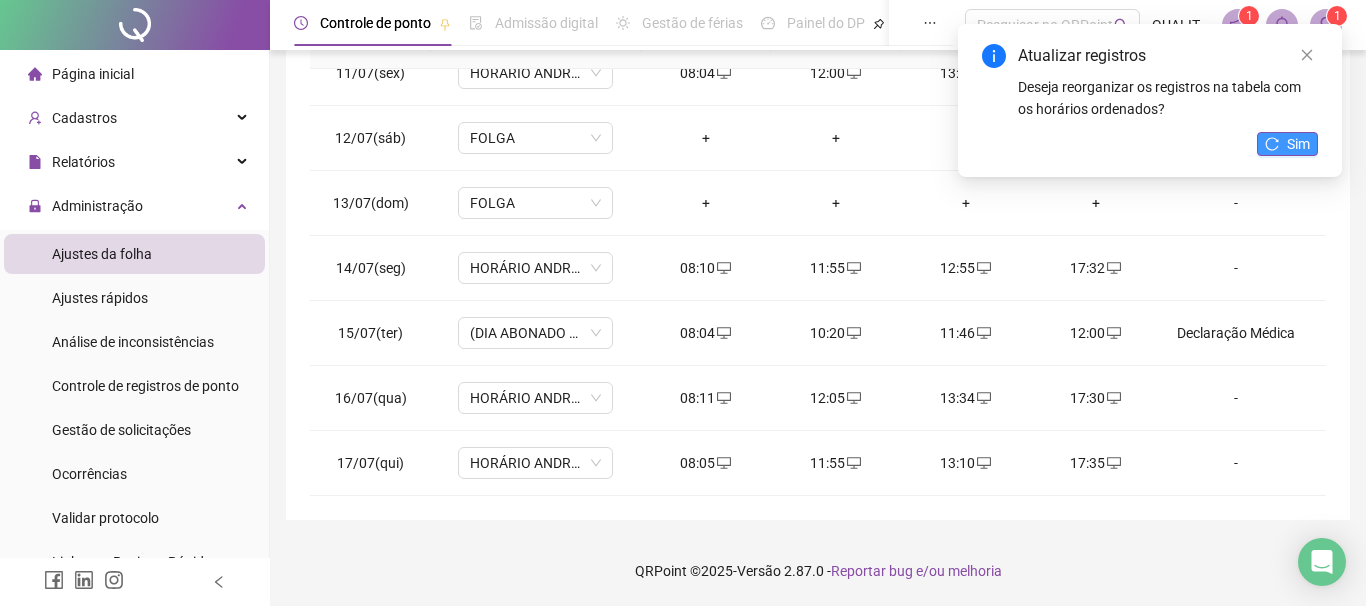 click 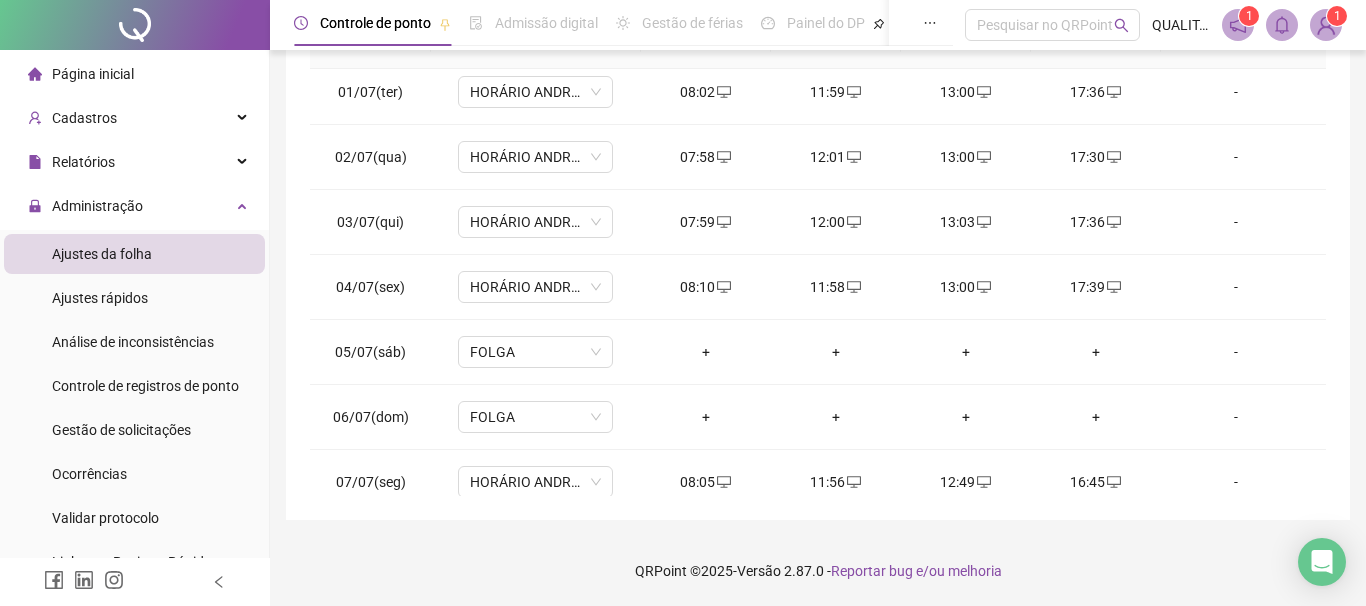 scroll, scrollTop: 0, scrollLeft: 0, axis: both 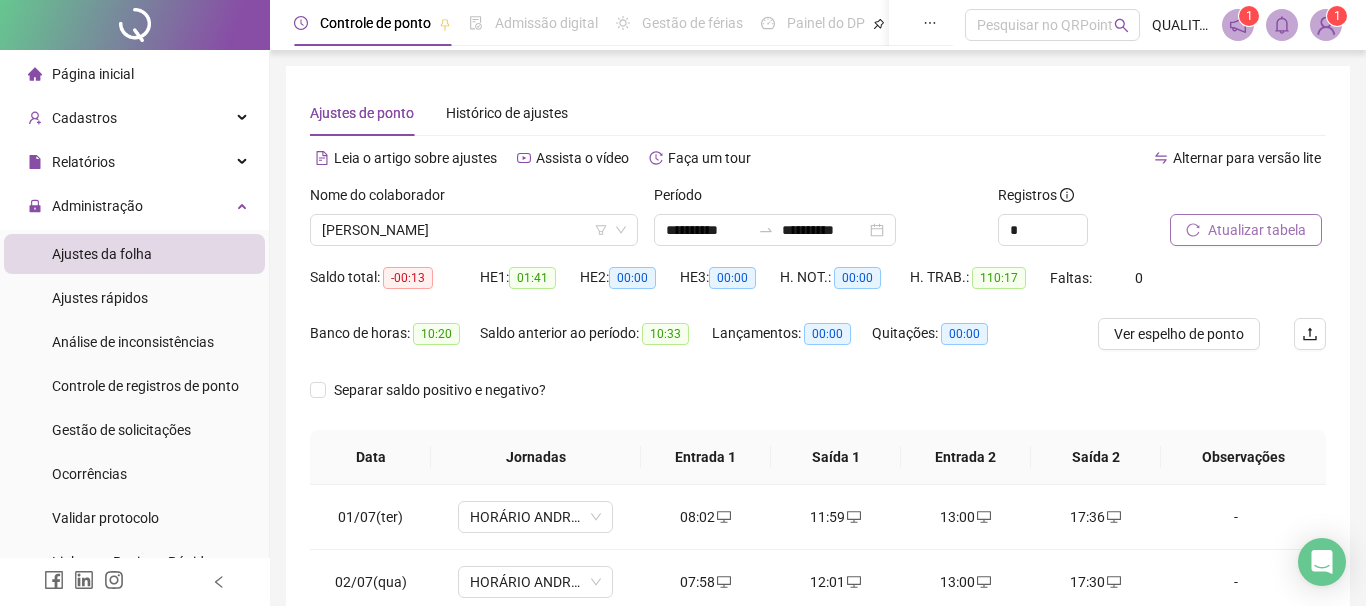 click on "Atualizar tabela" at bounding box center [1257, 230] 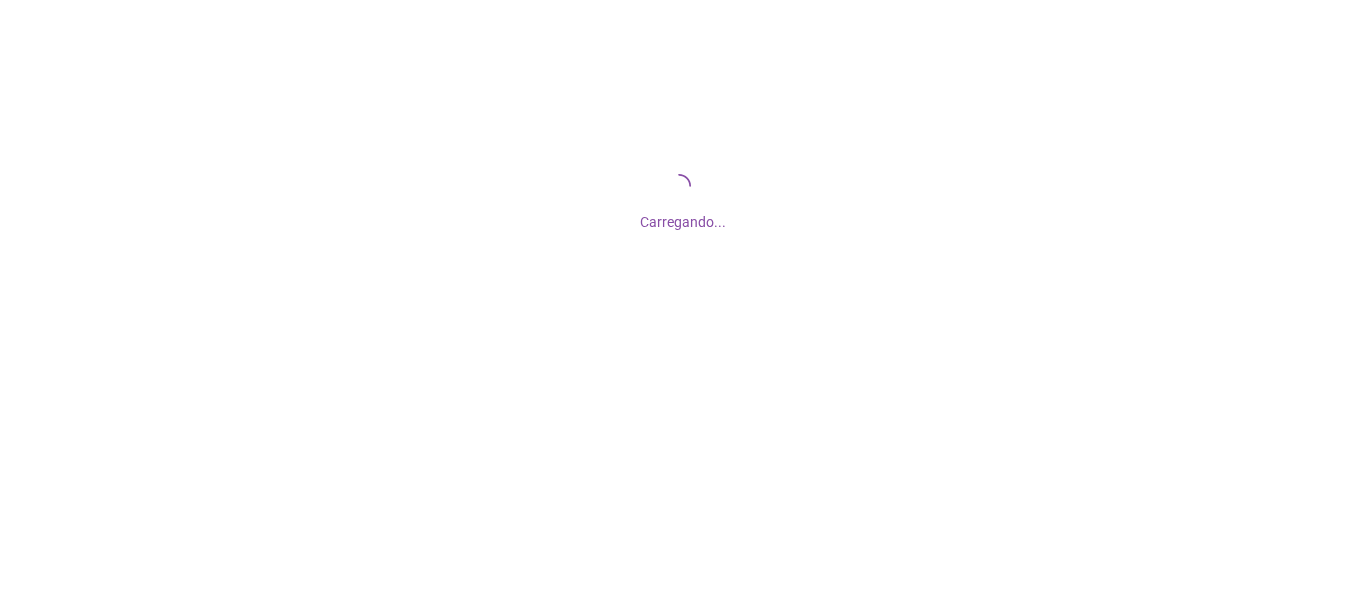 scroll, scrollTop: 0, scrollLeft: 0, axis: both 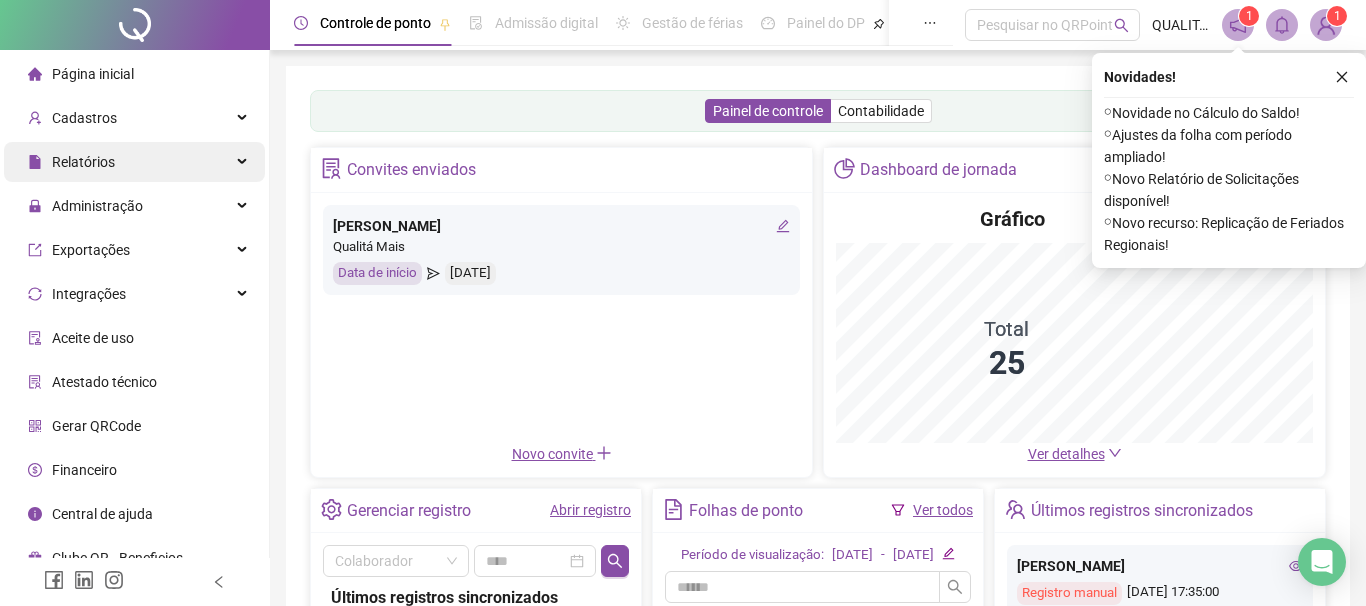 click on "Relatórios" at bounding box center (134, 162) 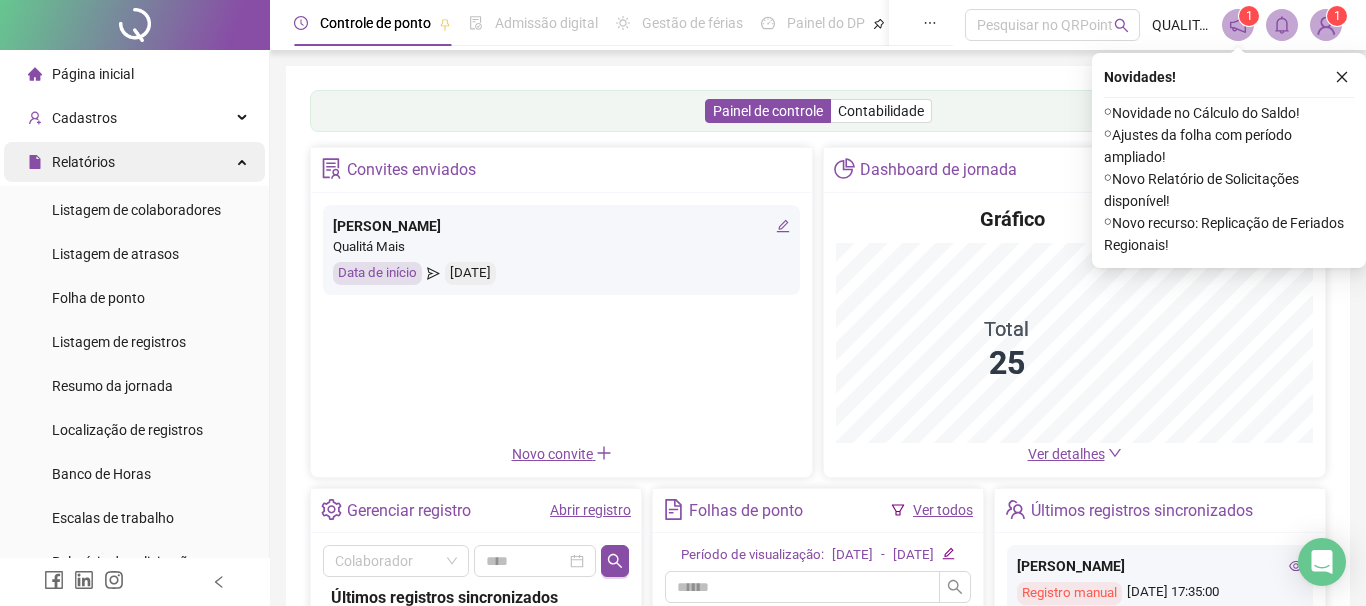 click on "Relatórios" at bounding box center [134, 162] 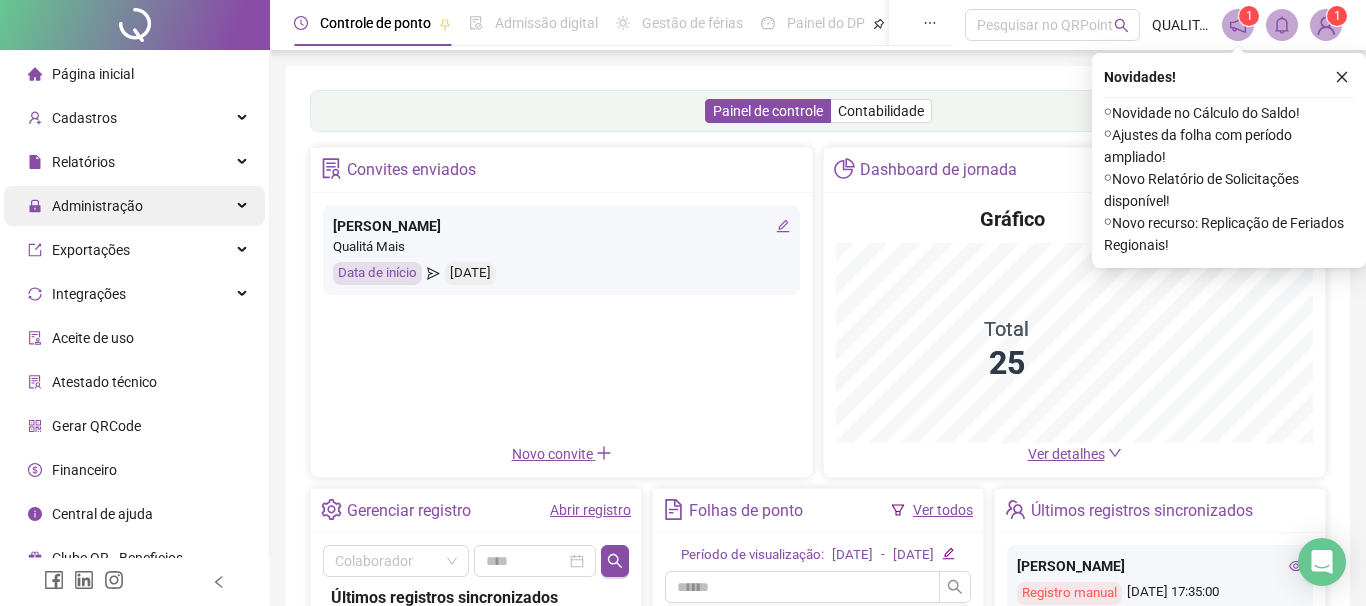 click on "Administração" at bounding box center [134, 206] 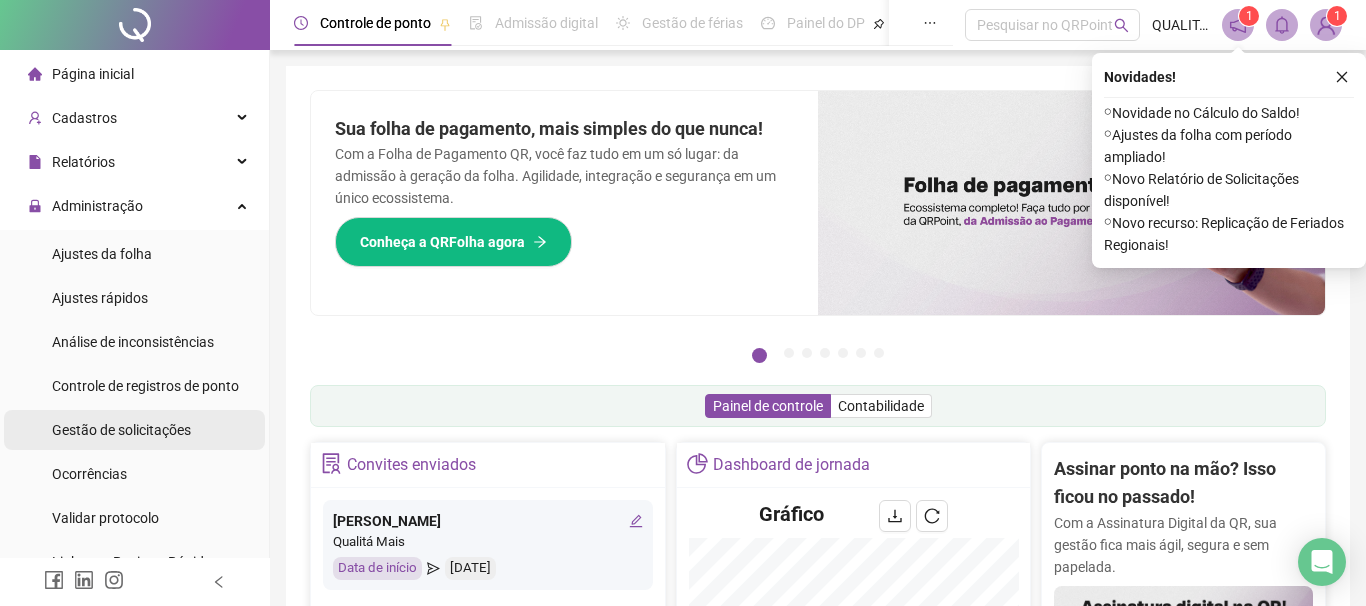 click on "Gestão de solicitações" at bounding box center [121, 430] 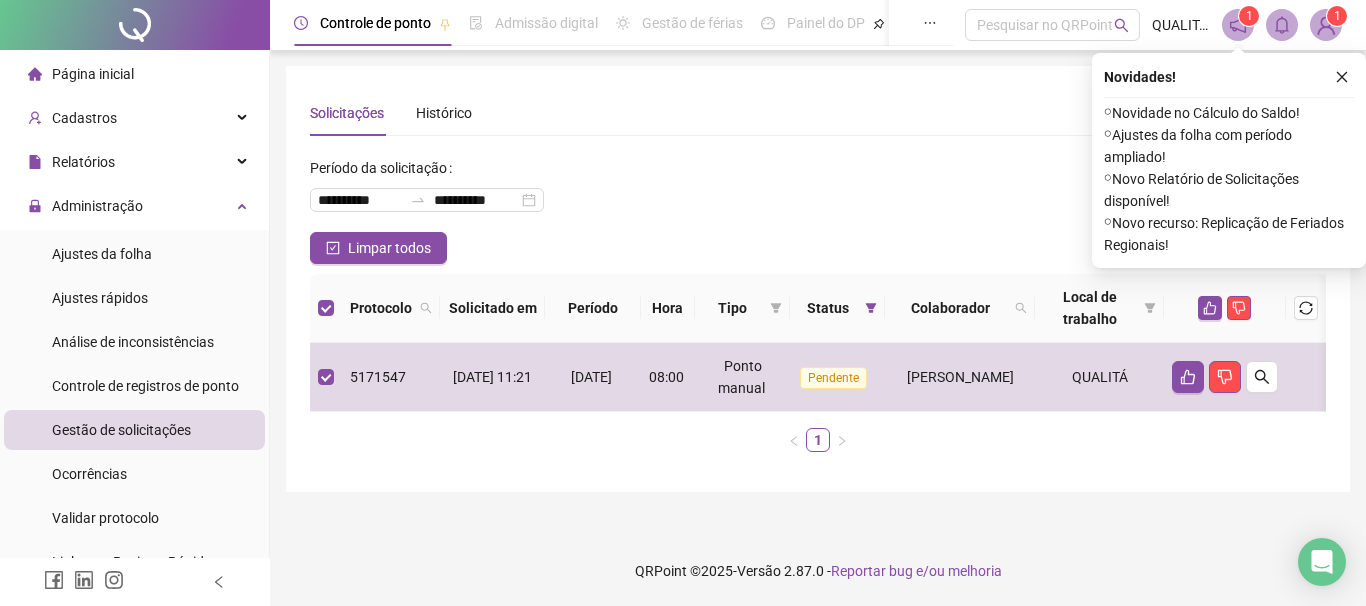 click at bounding box center [1225, 308] 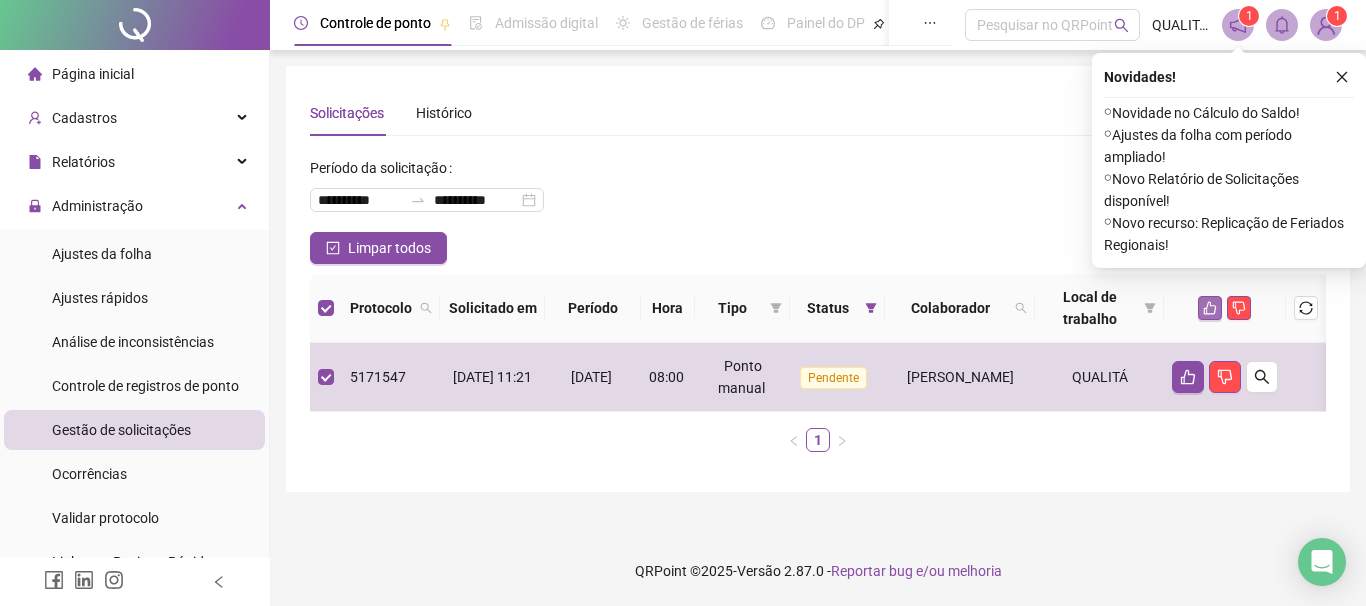 click 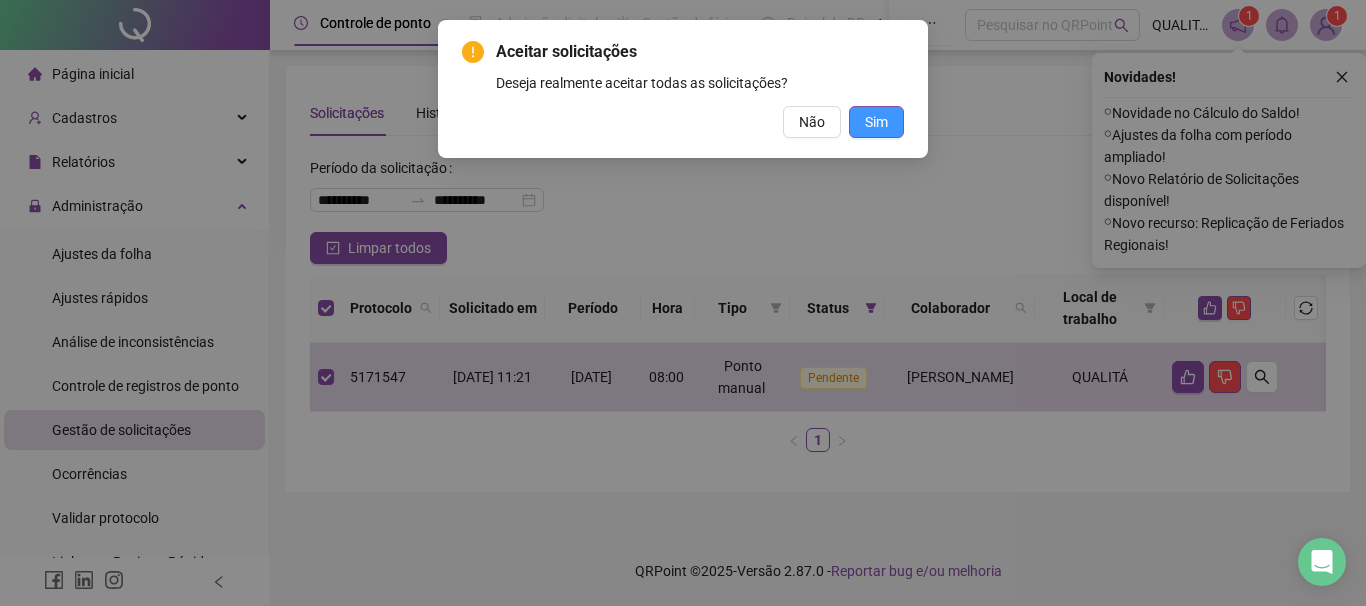 click on "Sim" at bounding box center (876, 122) 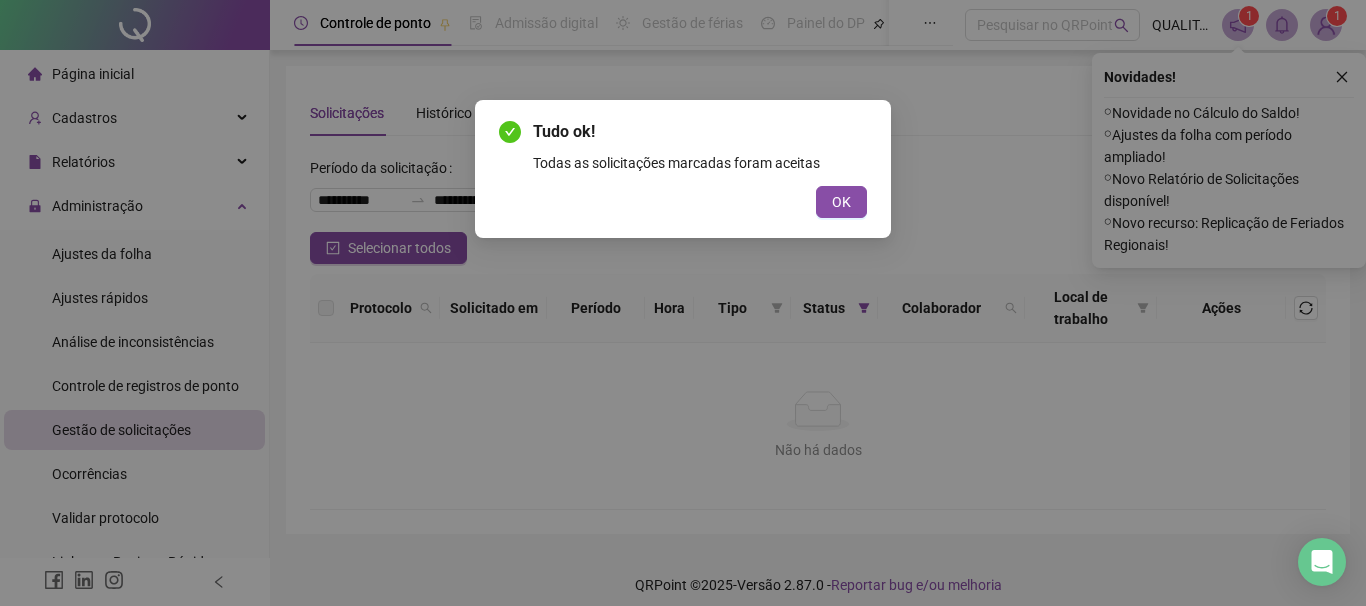 click on "Tudo ok! Todas as solicitações marcadas foram aceitas OK" at bounding box center (683, 303) 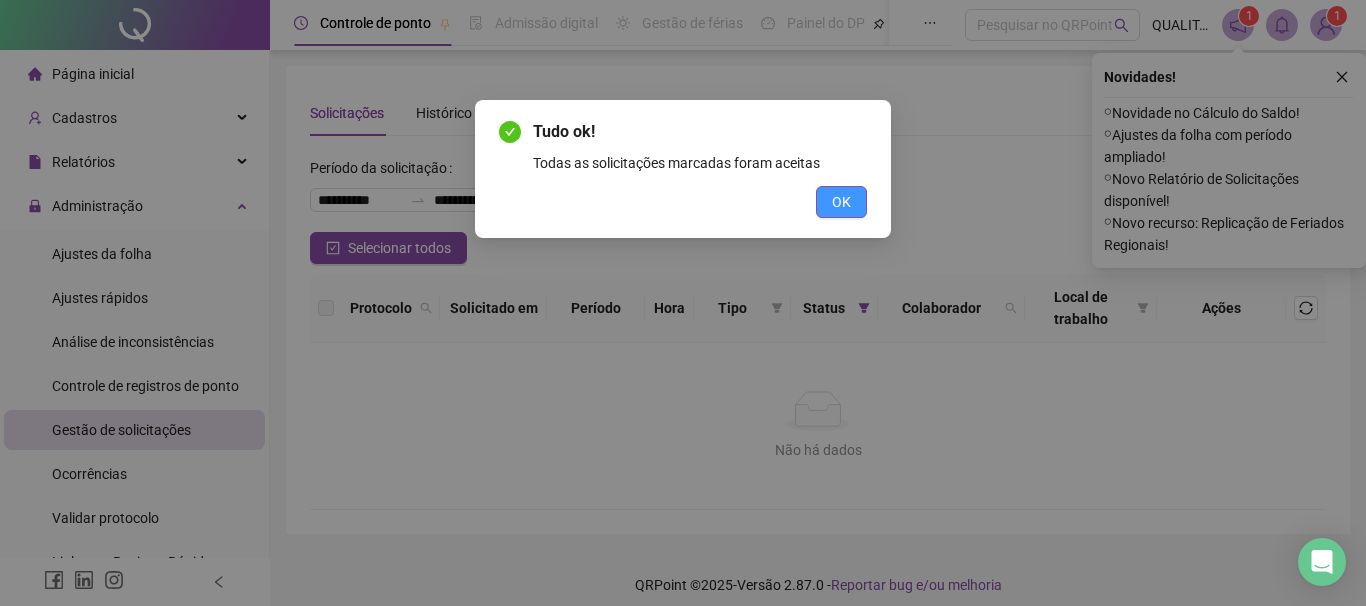 click on "OK" at bounding box center [841, 202] 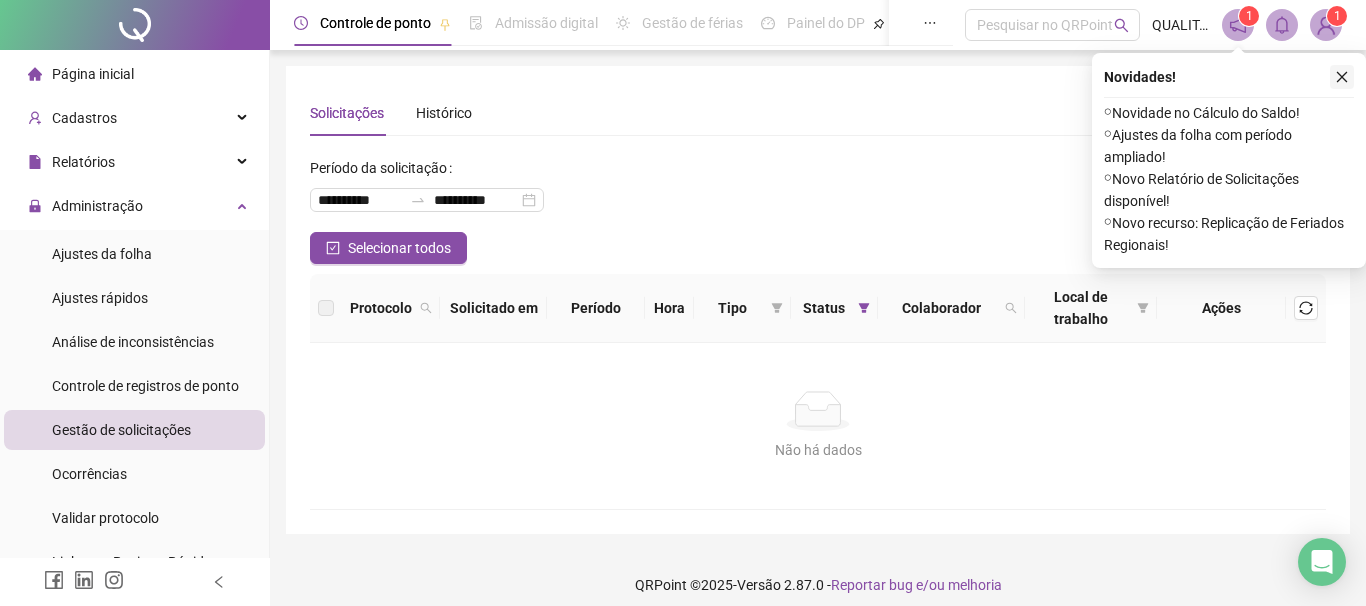 click 